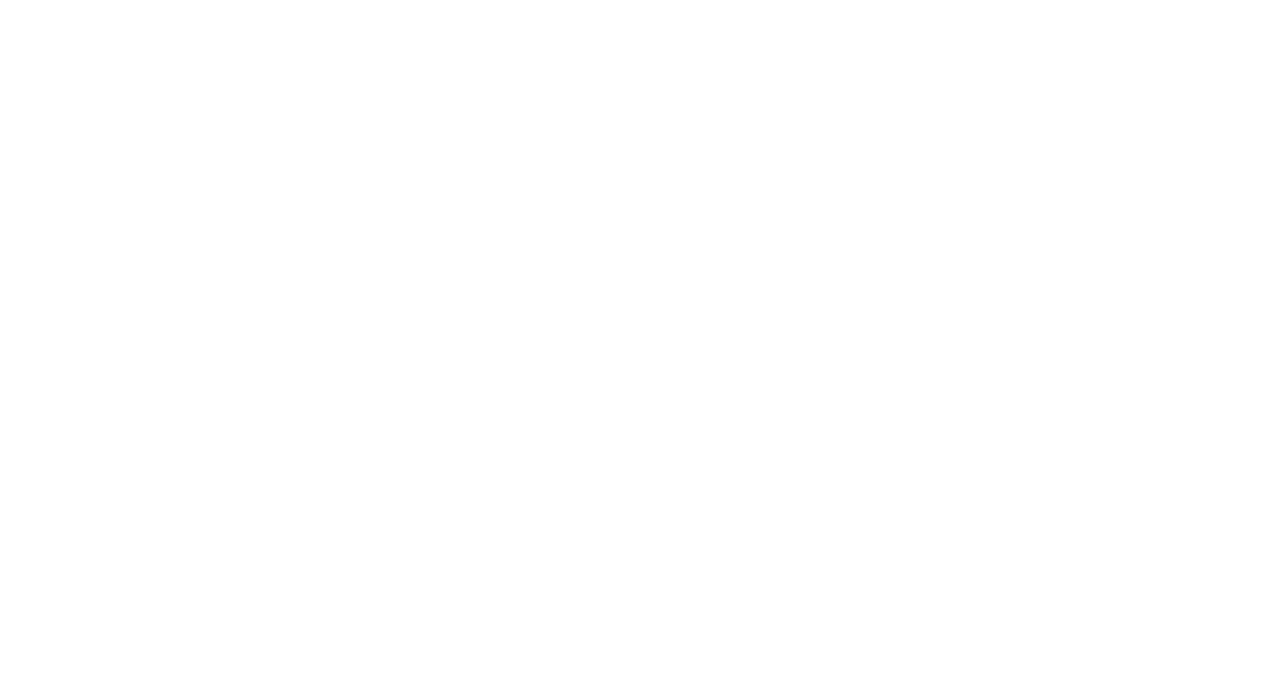 scroll, scrollTop: 0, scrollLeft: 0, axis: both 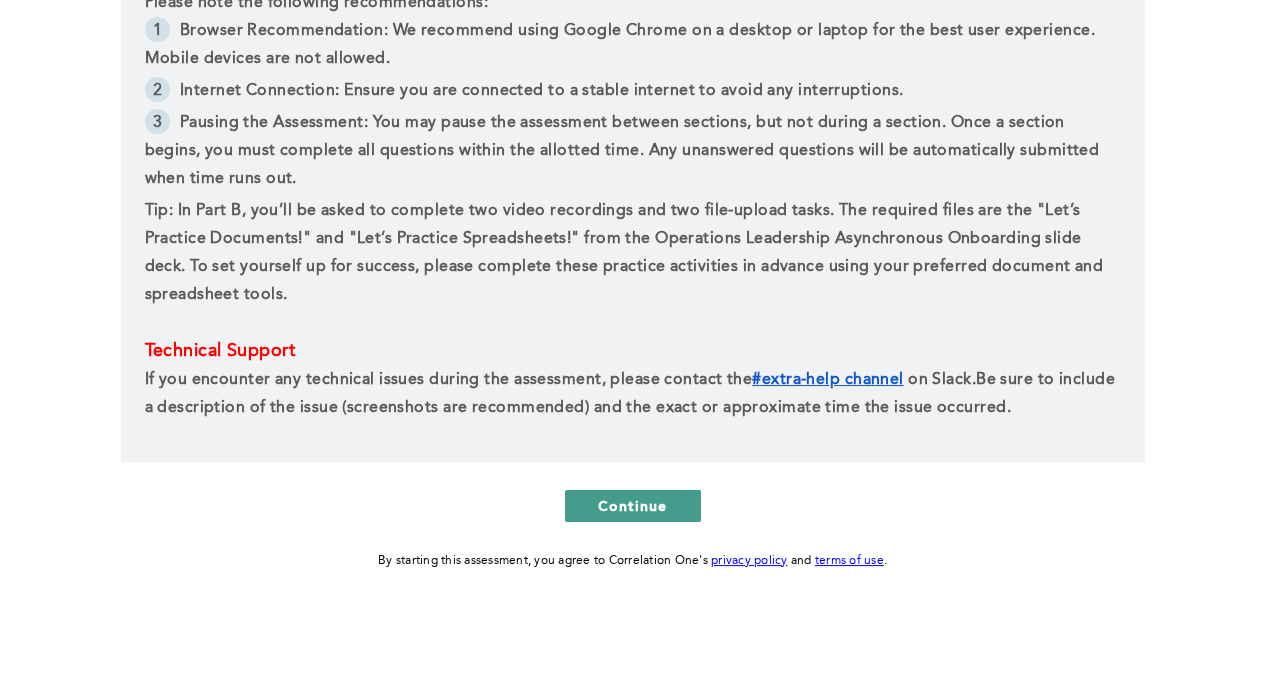 click on "Continue" at bounding box center (633, 505) 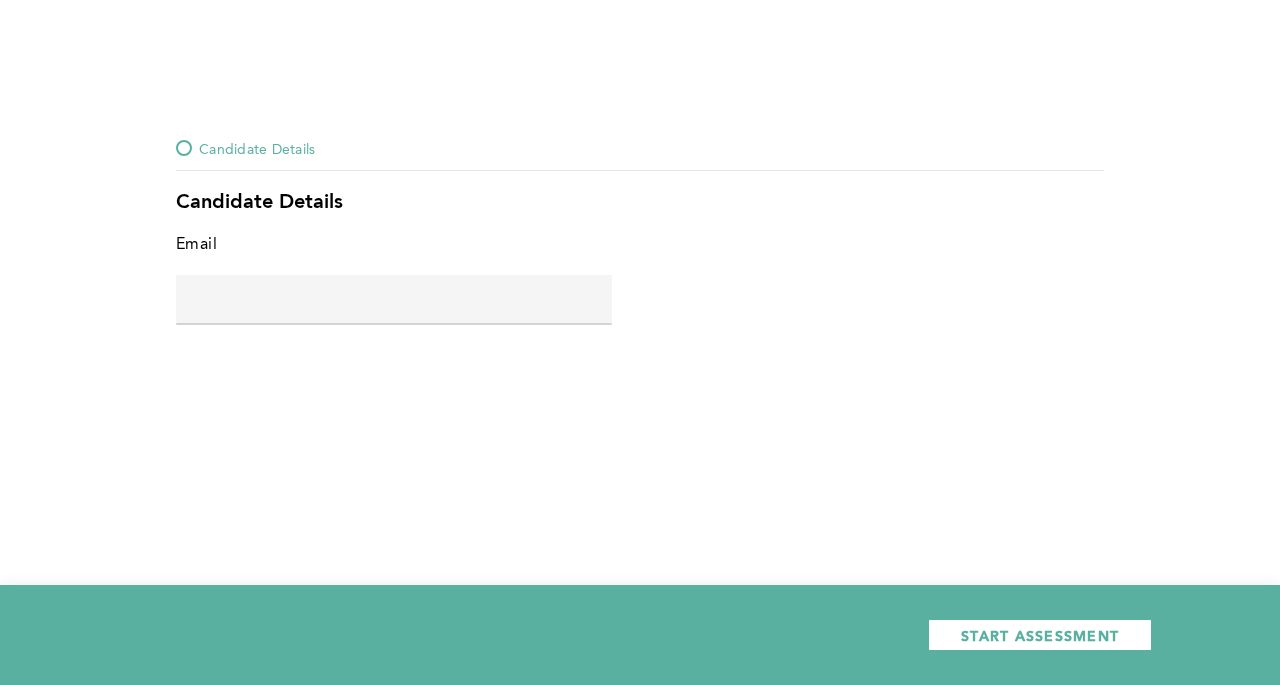 click 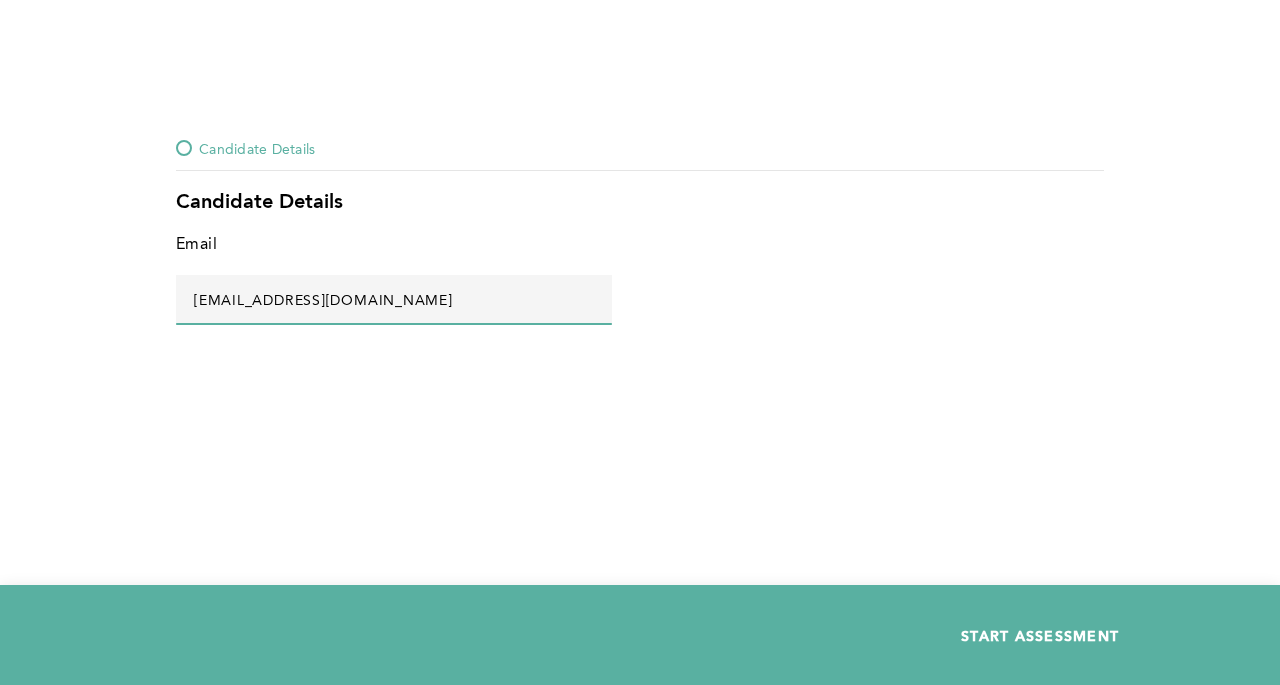 type on "asasdsad@gmail.com" 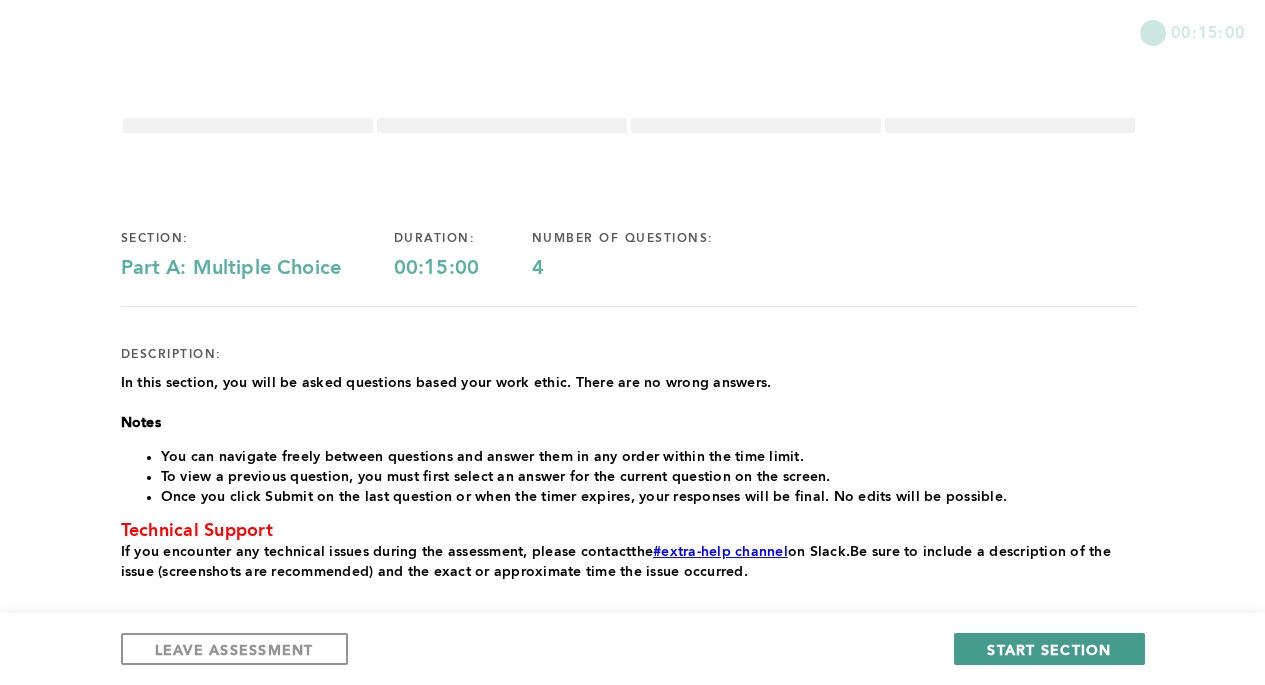 drag, startPoint x: 1010, startPoint y: 633, endPoint x: 989, endPoint y: 641, distance: 22.472204 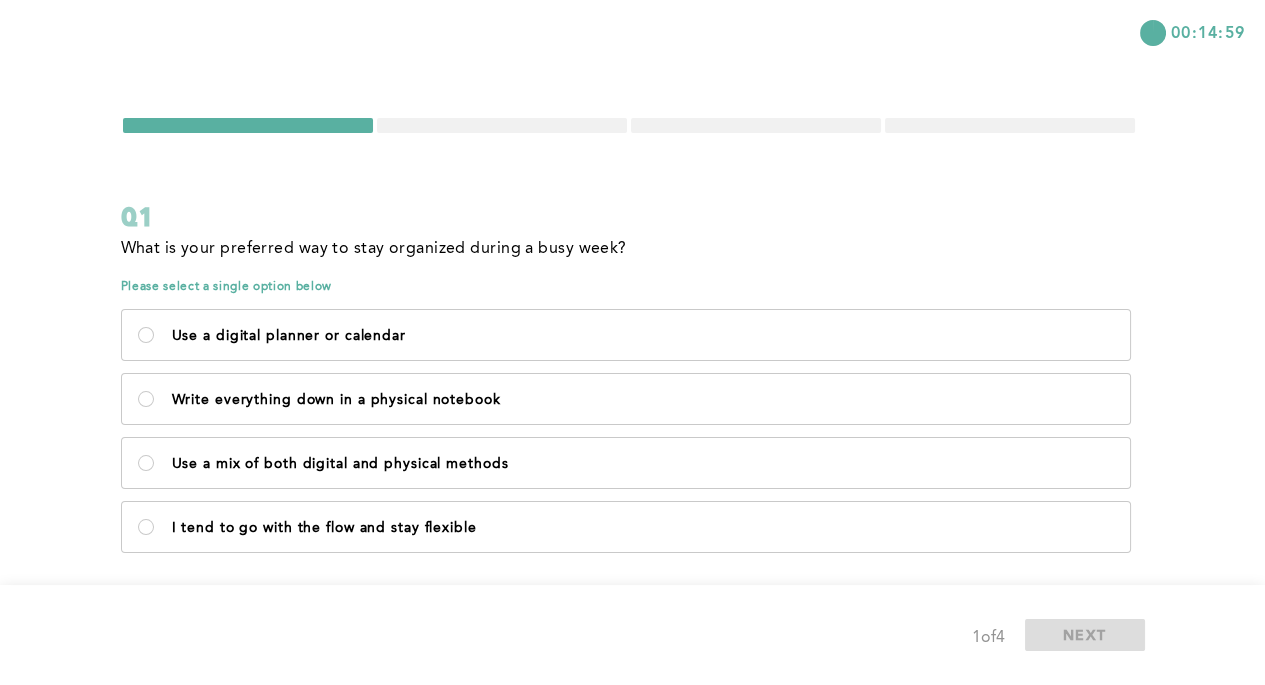 click on "Use a digital planner or calendar Write everything down in a physical notebook Use a mix of both digital and physical methods I tend to go with the flow and stay flexible" at bounding box center (629, 431) 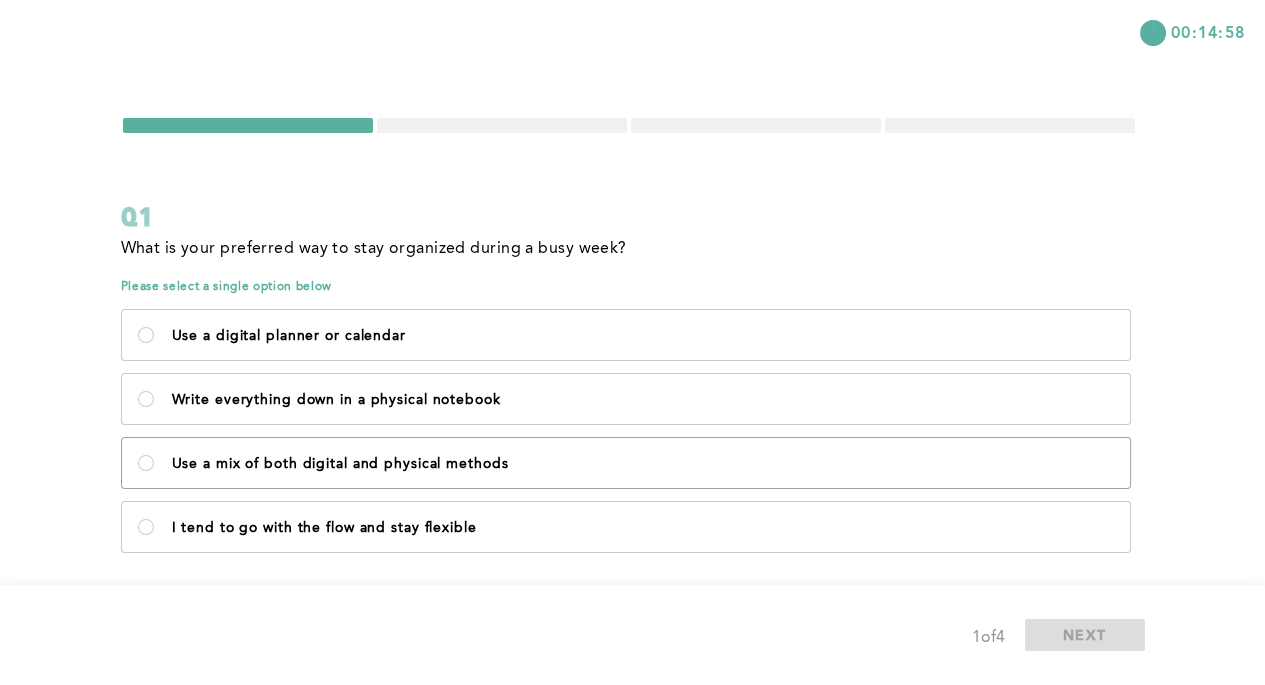 click on "Use a mix of both digital and physical methods" at bounding box center (643, 464) 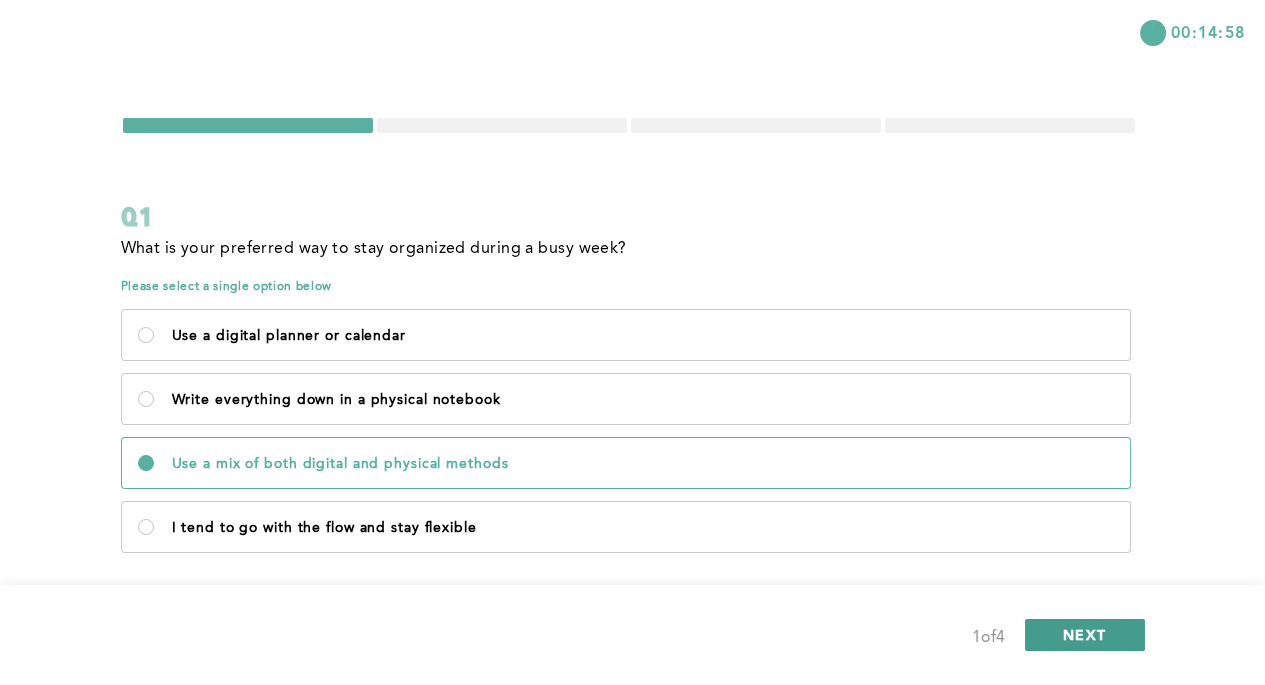 click on "NEXT" at bounding box center (1085, 635) 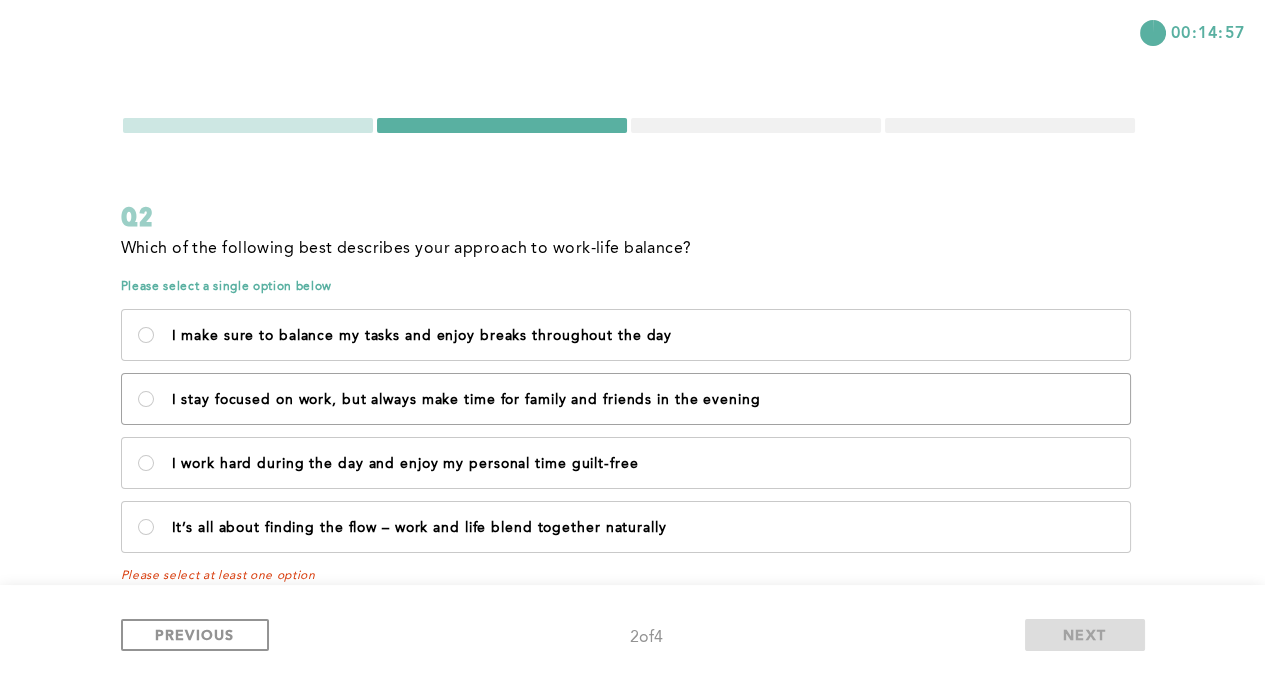 click on "I stay focused on work, but always make time for family and friends in the evening" at bounding box center [643, 400] 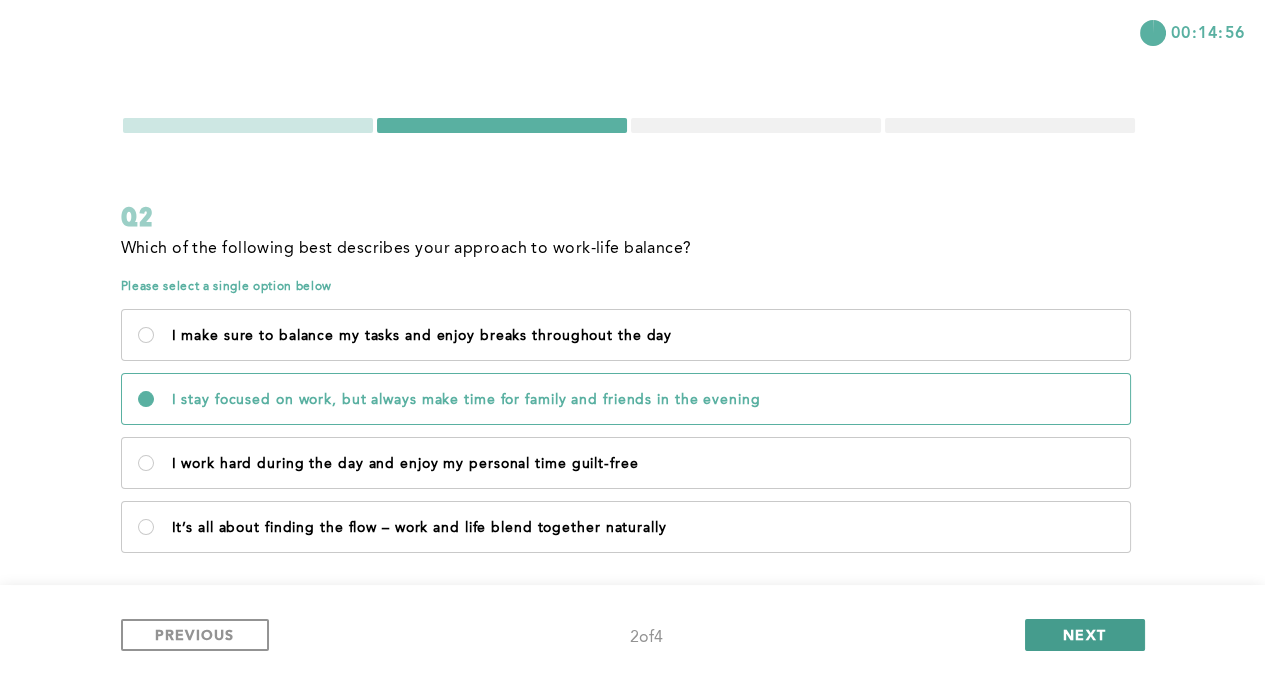click on "NEXT" at bounding box center (1084, 634) 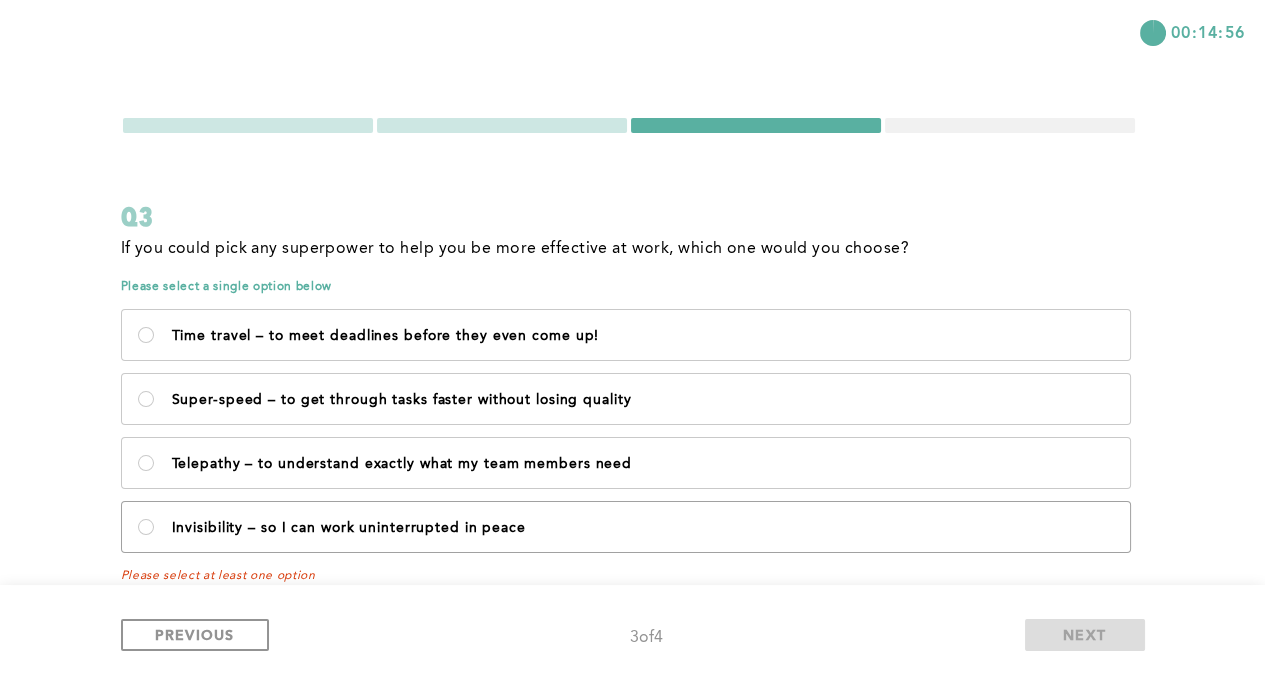 click on "Invisibility – so I can work uninterrupted in peace" at bounding box center (626, 527) 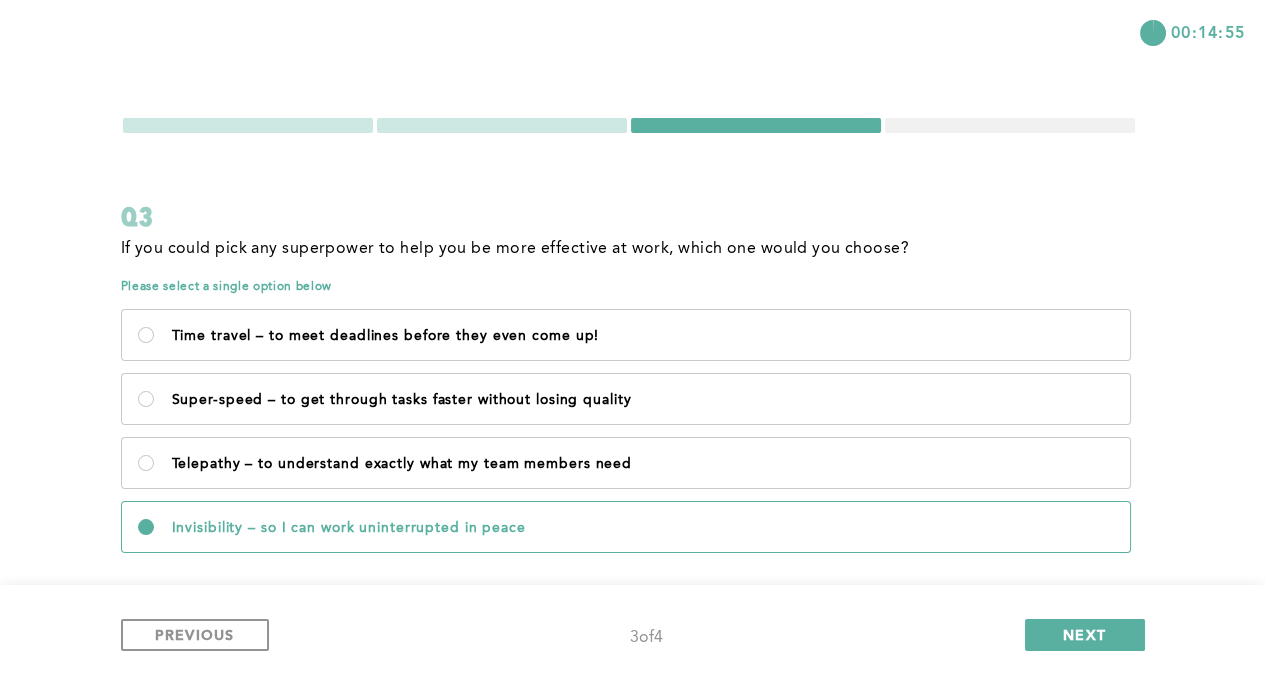 click on "PREVIOUS 3  of  4 NEXT" at bounding box center [632, 635] 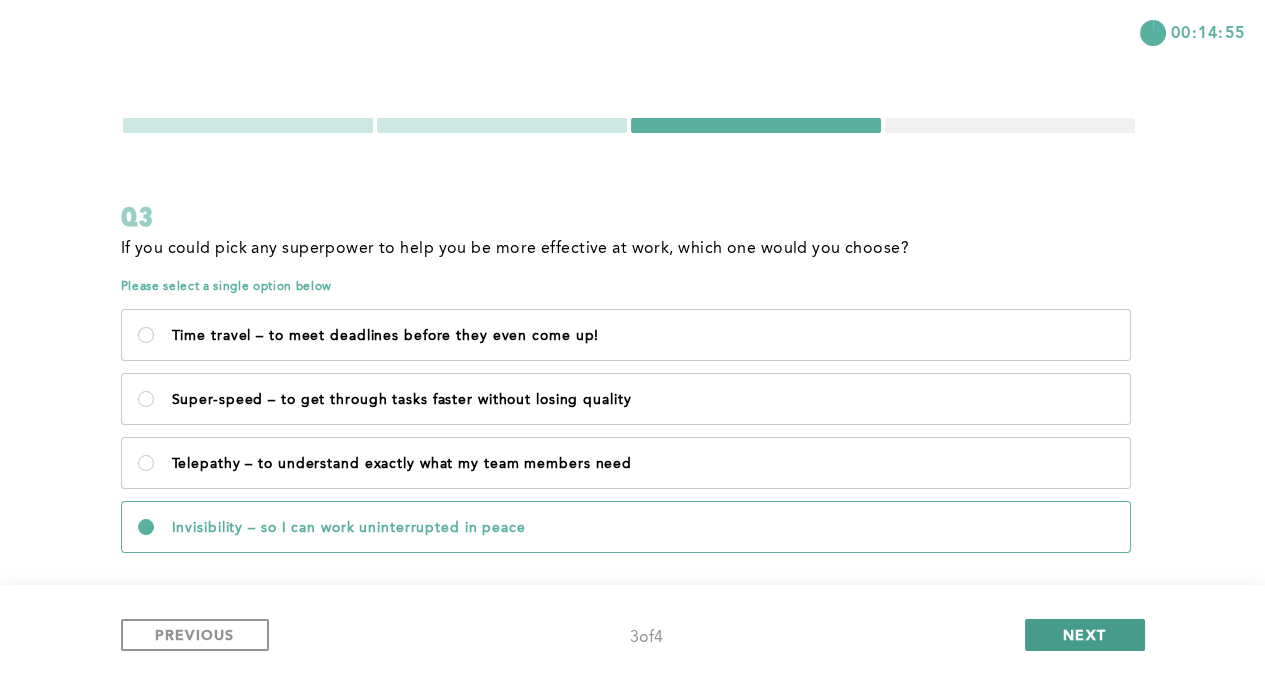 click on "NEXT" at bounding box center (1084, 634) 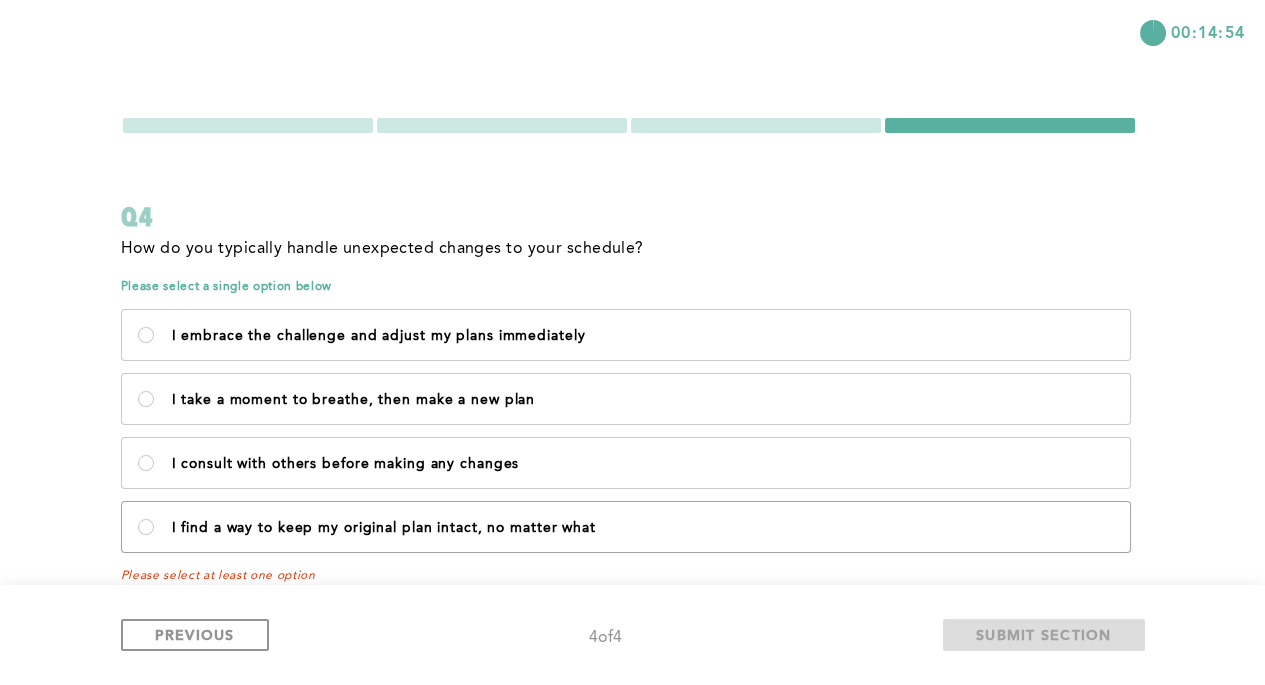 click on "I find a way to keep my original plan intact, no matter what" at bounding box center (626, 527) 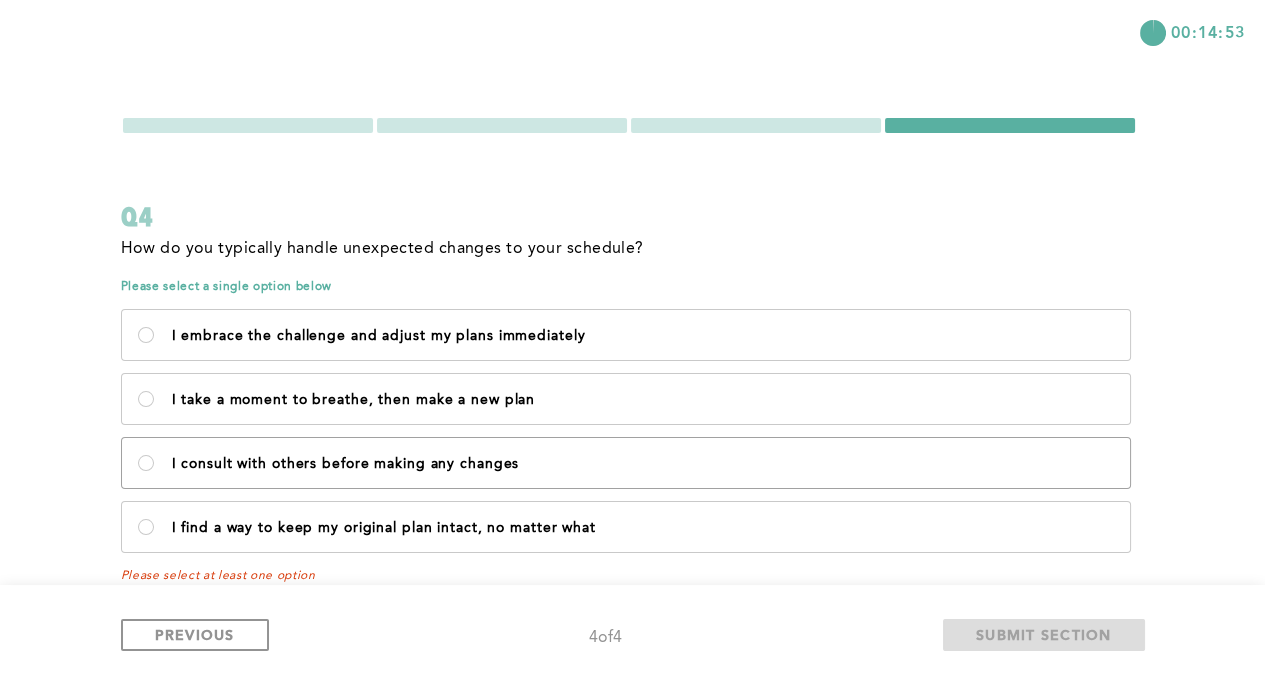 click on "I consult with others before making any changes" at bounding box center [643, 464] 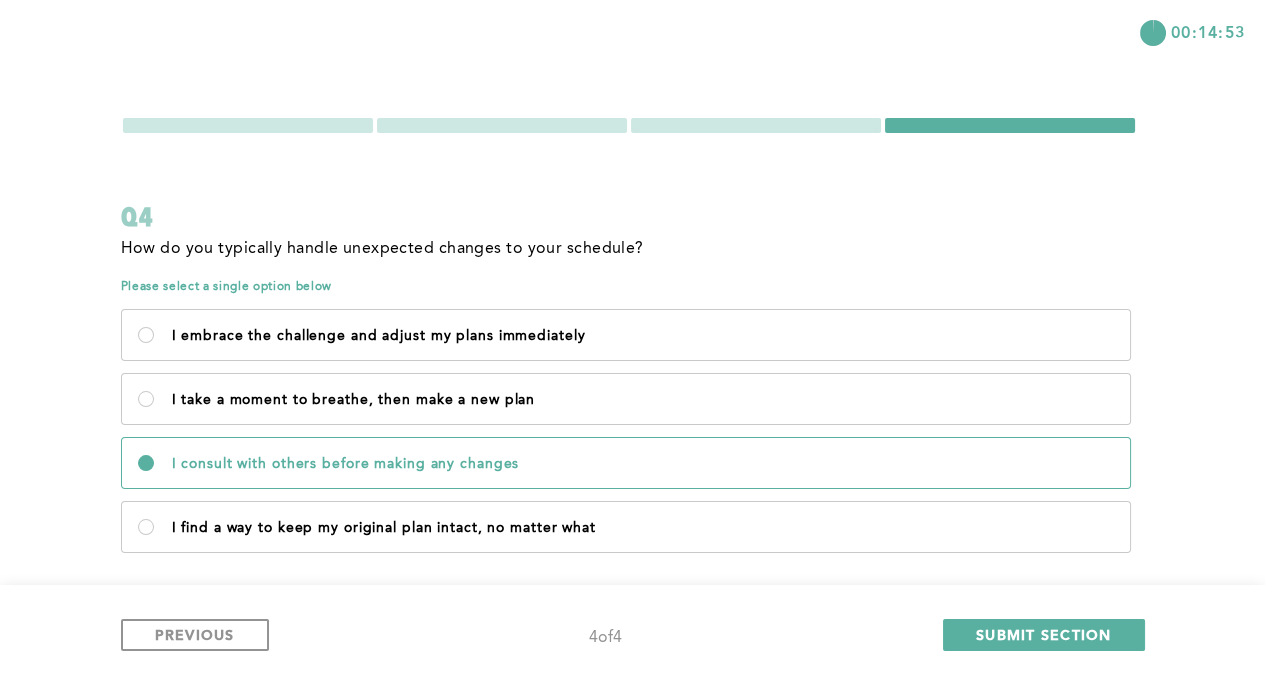 click on "PREVIOUS 4  of  4 SUBMIT SECTION" at bounding box center (632, 635) 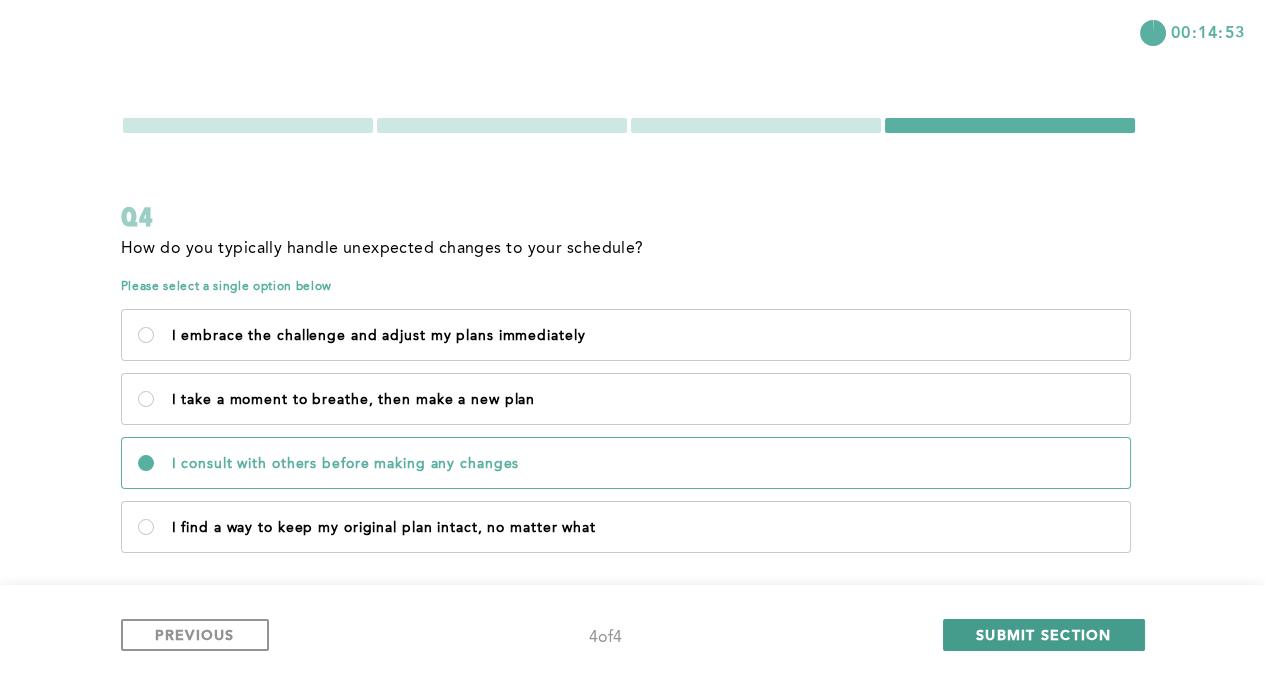 click on "SUBMIT SECTION" at bounding box center (1044, 634) 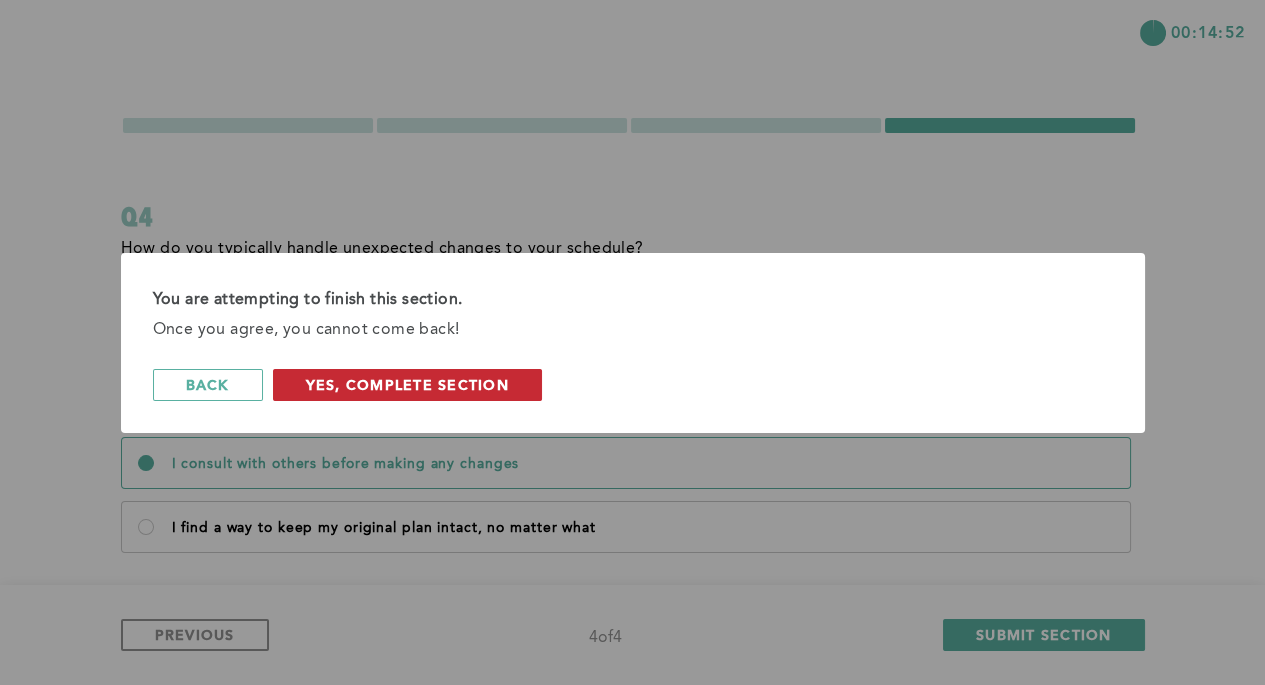 click on "Yes, Complete Section" at bounding box center [407, 384] 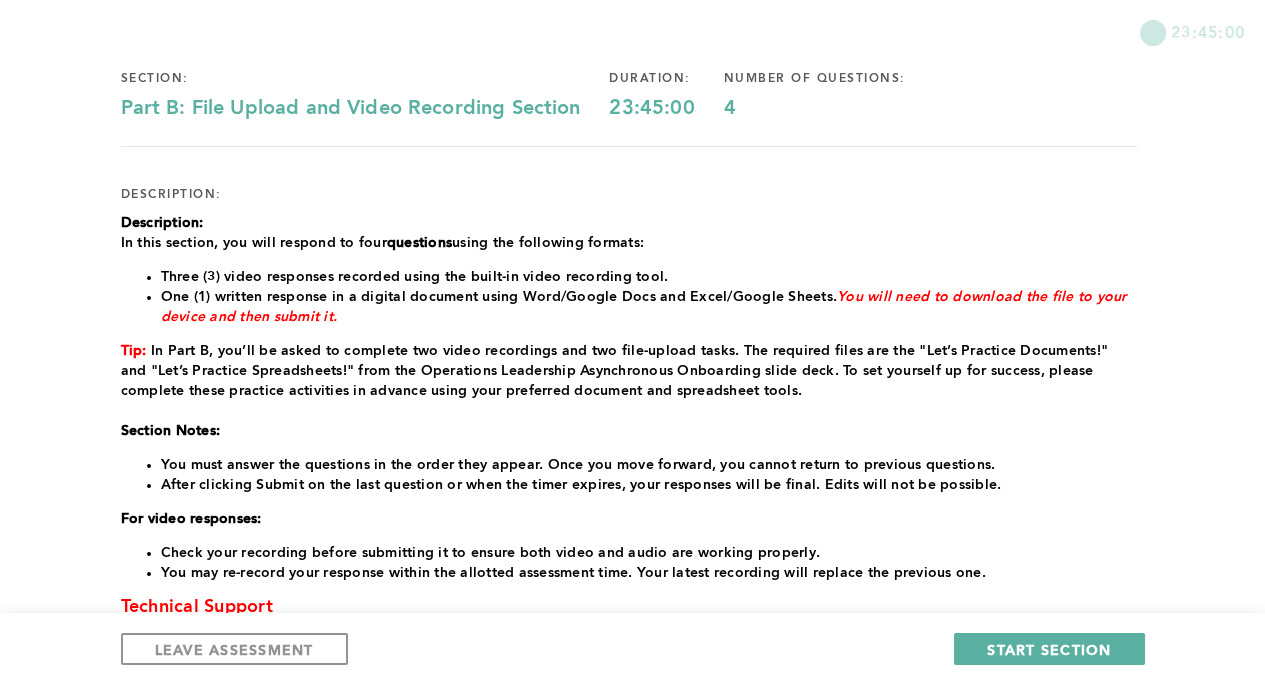 scroll, scrollTop: 342, scrollLeft: 0, axis: vertical 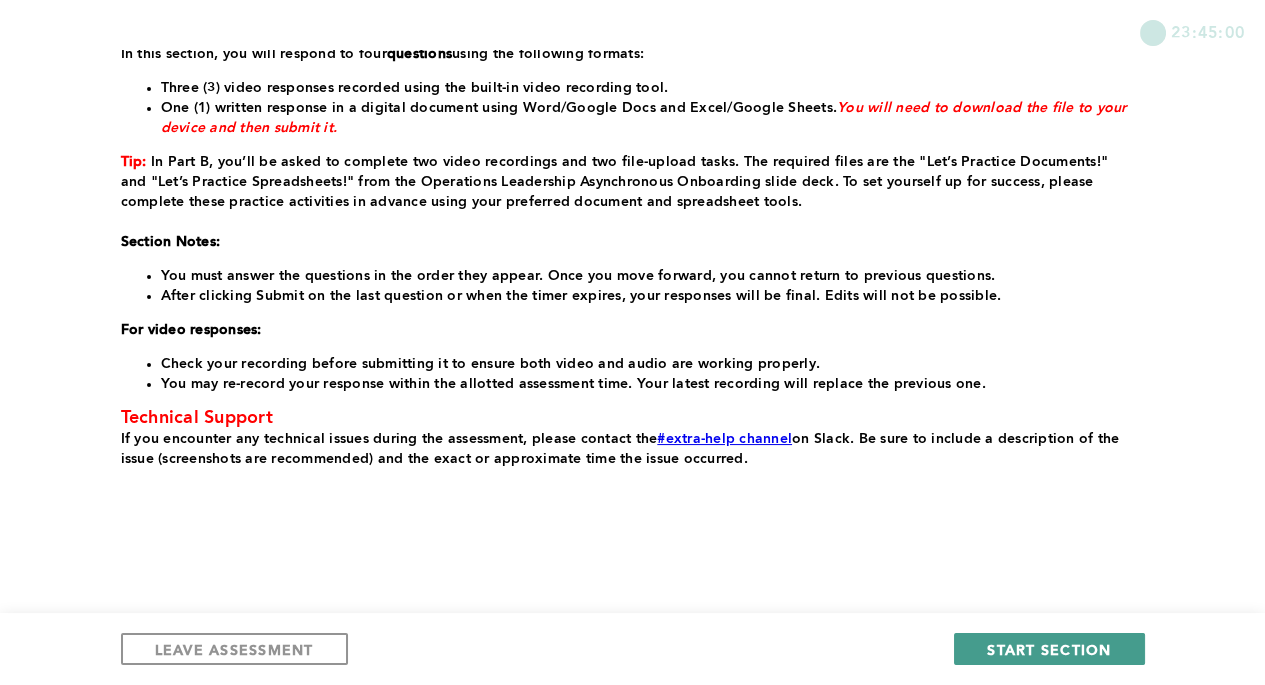 click on "START SECTION" at bounding box center [1049, 649] 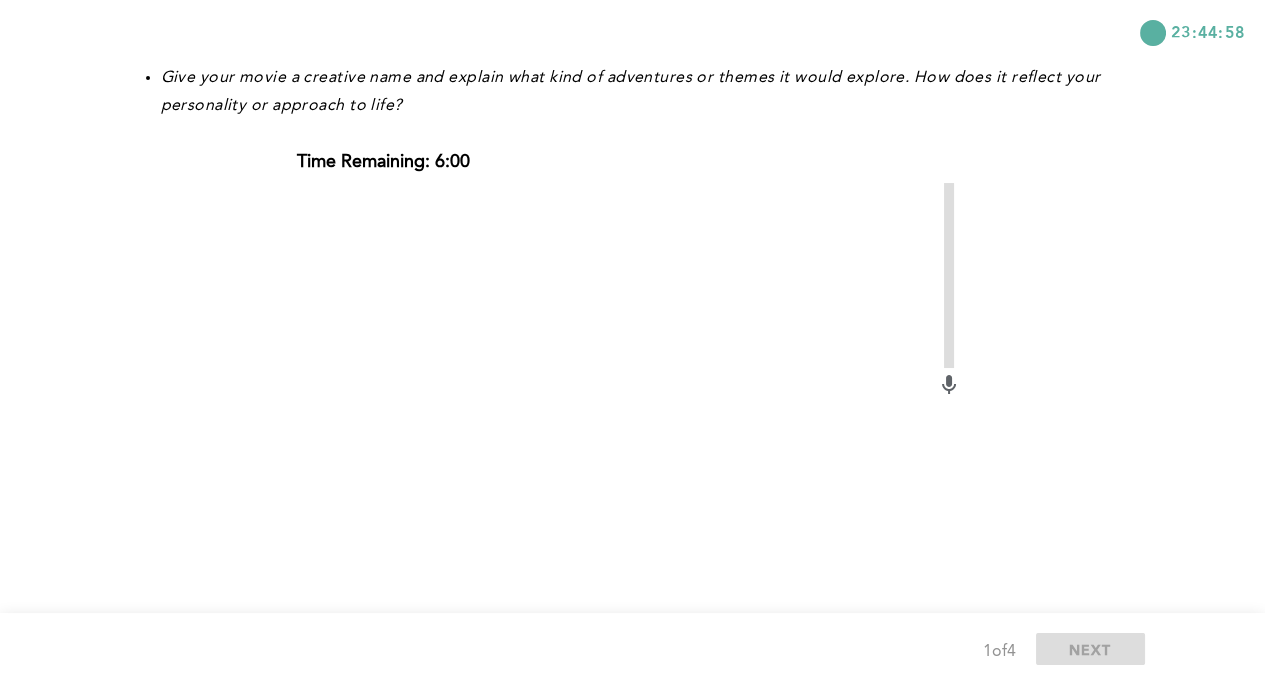 scroll, scrollTop: 194, scrollLeft: 0, axis: vertical 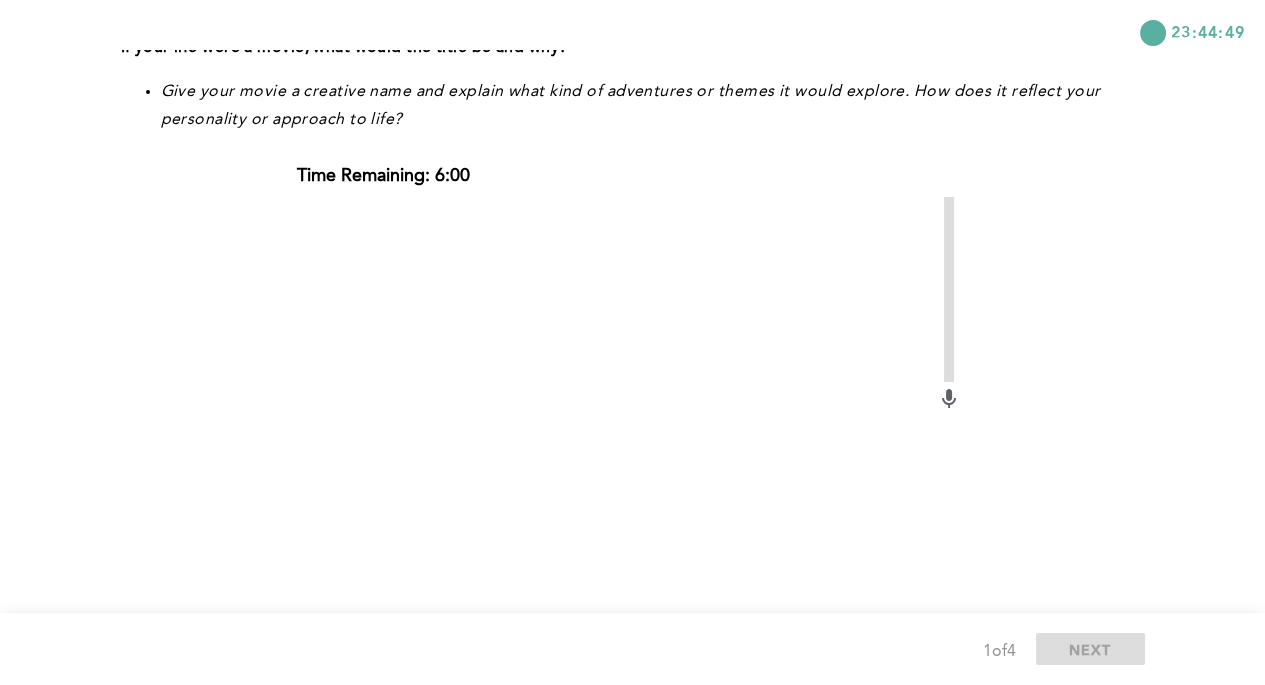click on "If your life were a movie, what would the title be and why? Give your movie a creative name and explain what kind of adventures or themes it would explore. How does it reflect your personality or approach to life?" at bounding box center (629, 92) 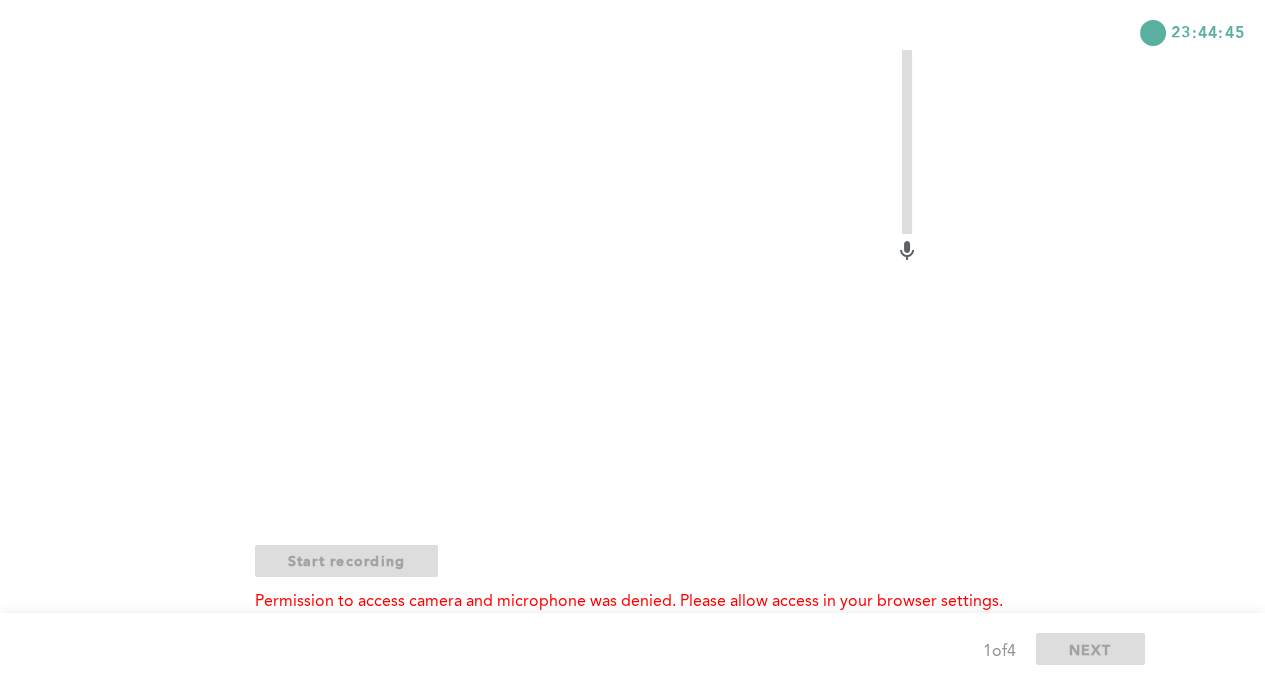 scroll, scrollTop: 412, scrollLeft: 0, axis: vertical 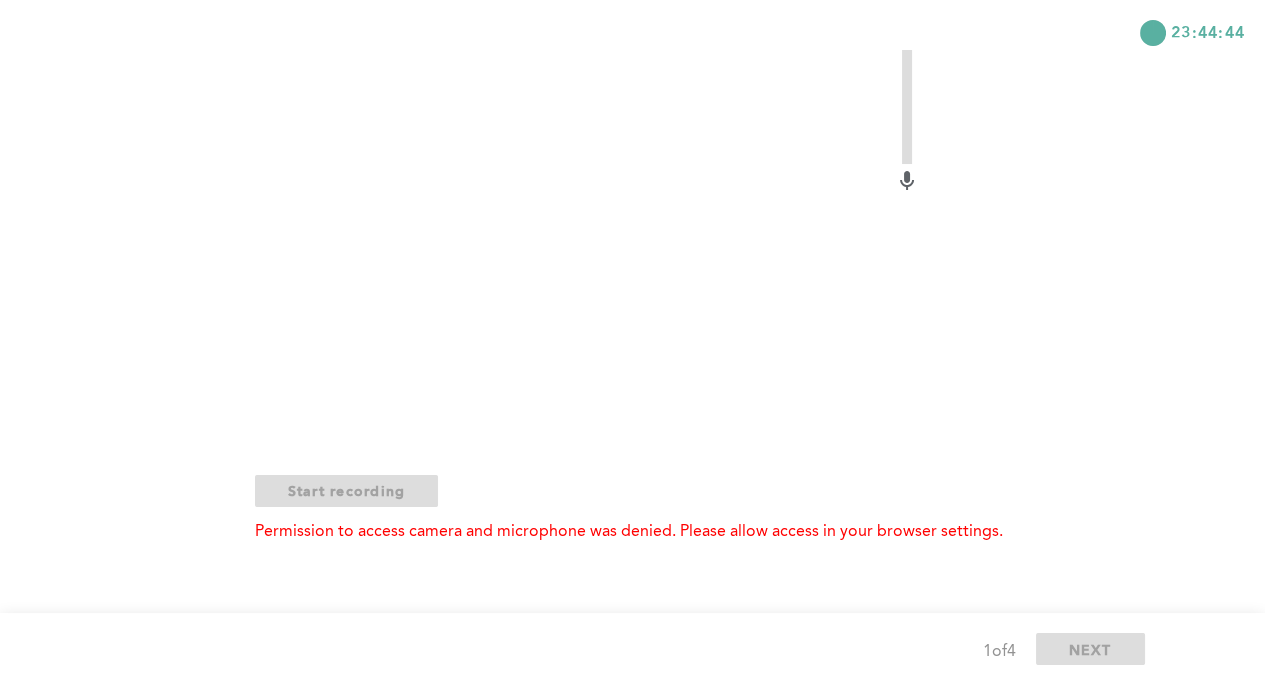 drag, startPoint x: 664, startPoint y: 548, endPoint x: 838, endPoint y: 553, distance: 174.07182 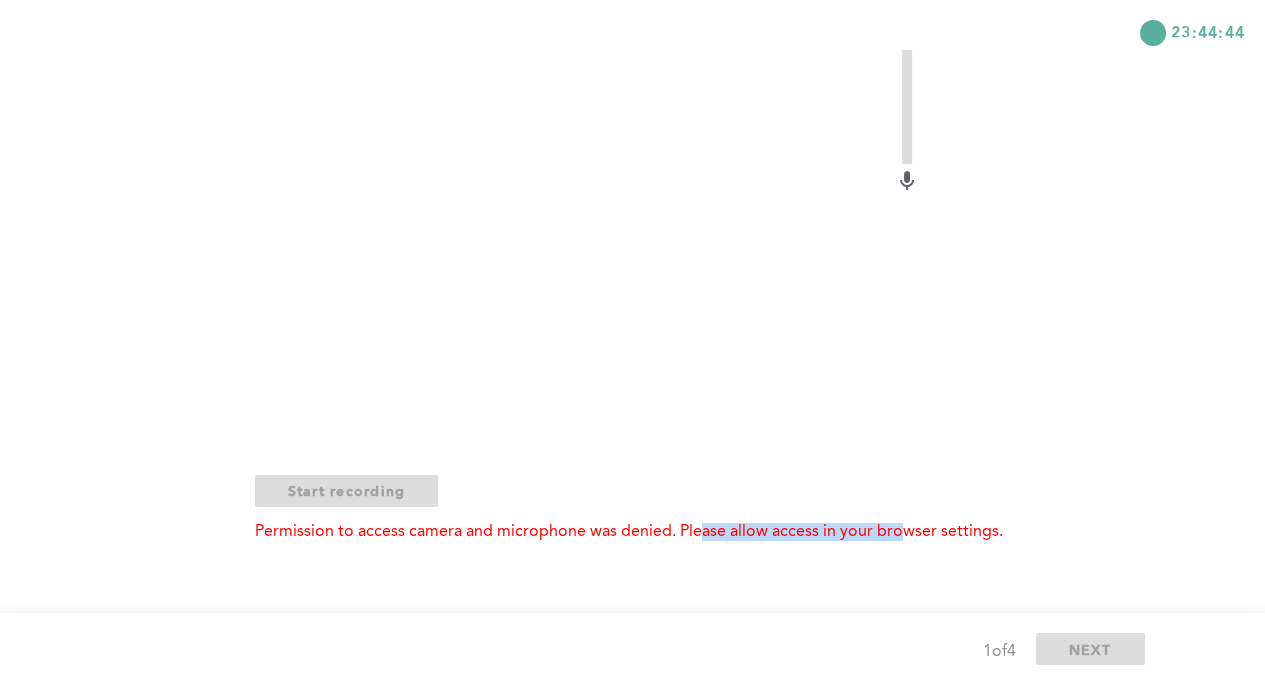 drag, startPoint x: 902, startPoint y: 525, endPoint x: 700, endPoint y: 519, distance: 202.0891 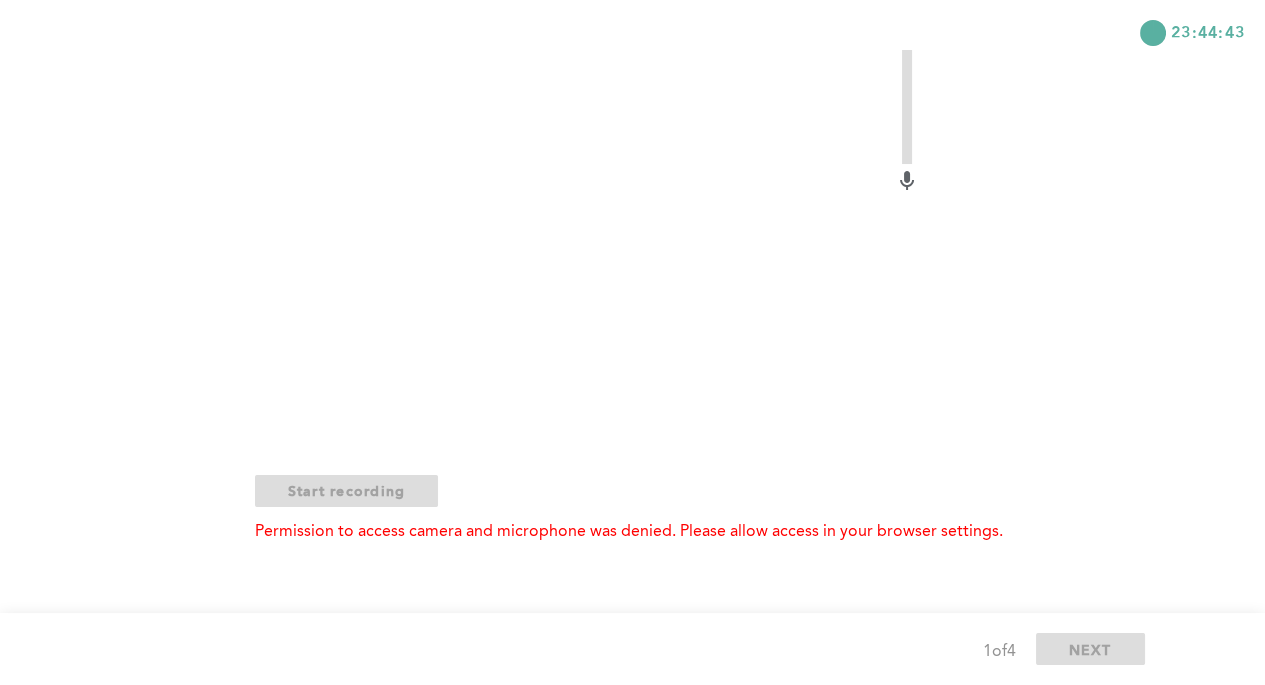 click on "Time Remaining: 6:00 Start recording Permission to access camera and microphone was denied. Please allow access in your browser settings." at bounding box center [629, 244] 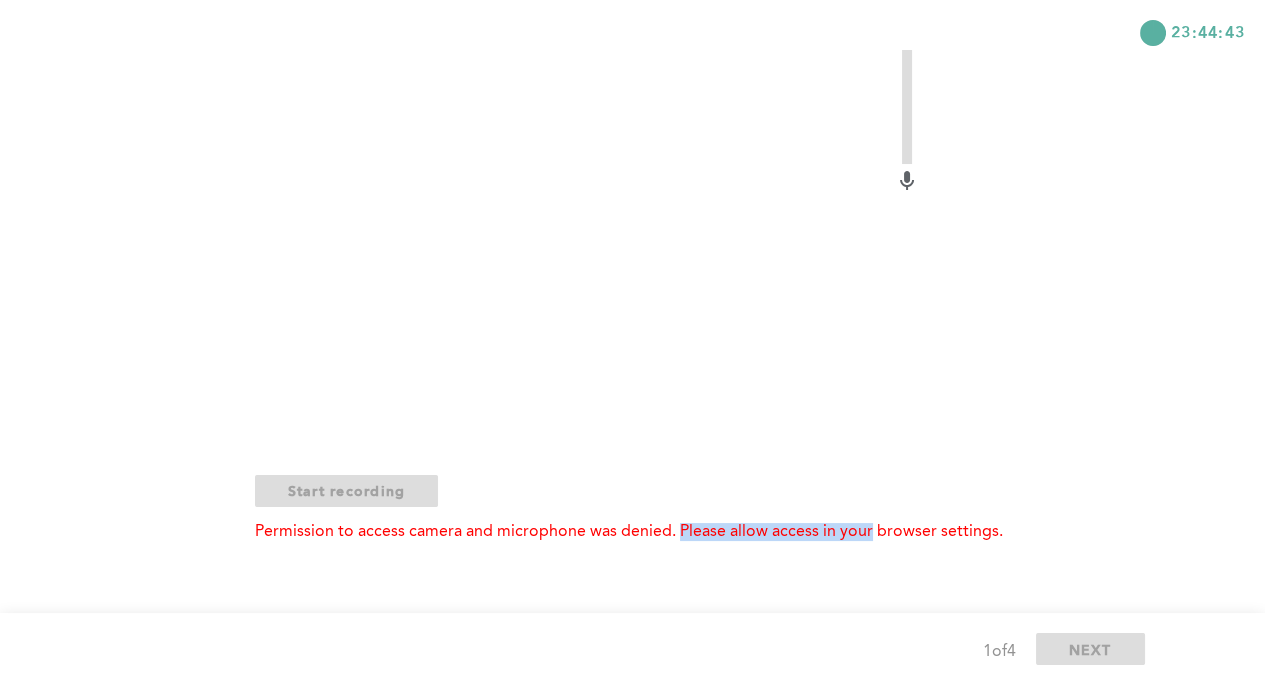 drag, startPoint x: 696, startPoint y: 519, endPoint x: 861, endPoint y: 530, distance: 165.36626 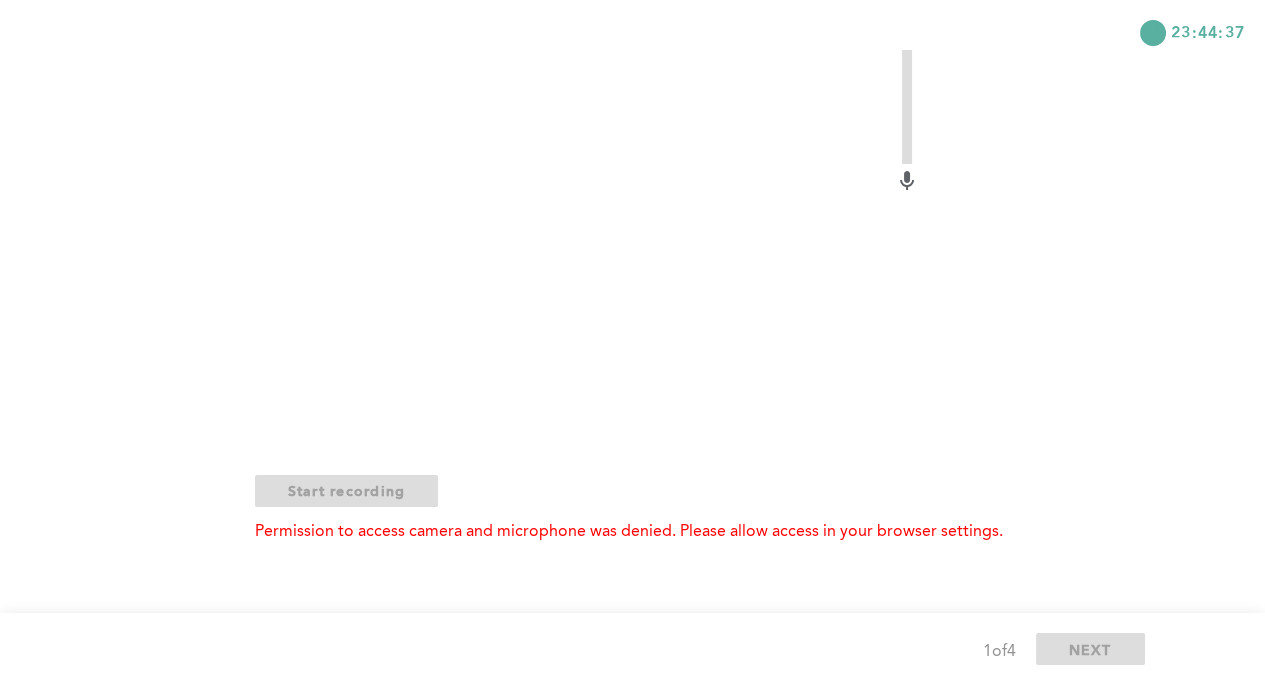 drag, startPoint x: 570, startPoint y: 238, endPoint x: 547, endPoint y: 238, distance: 23 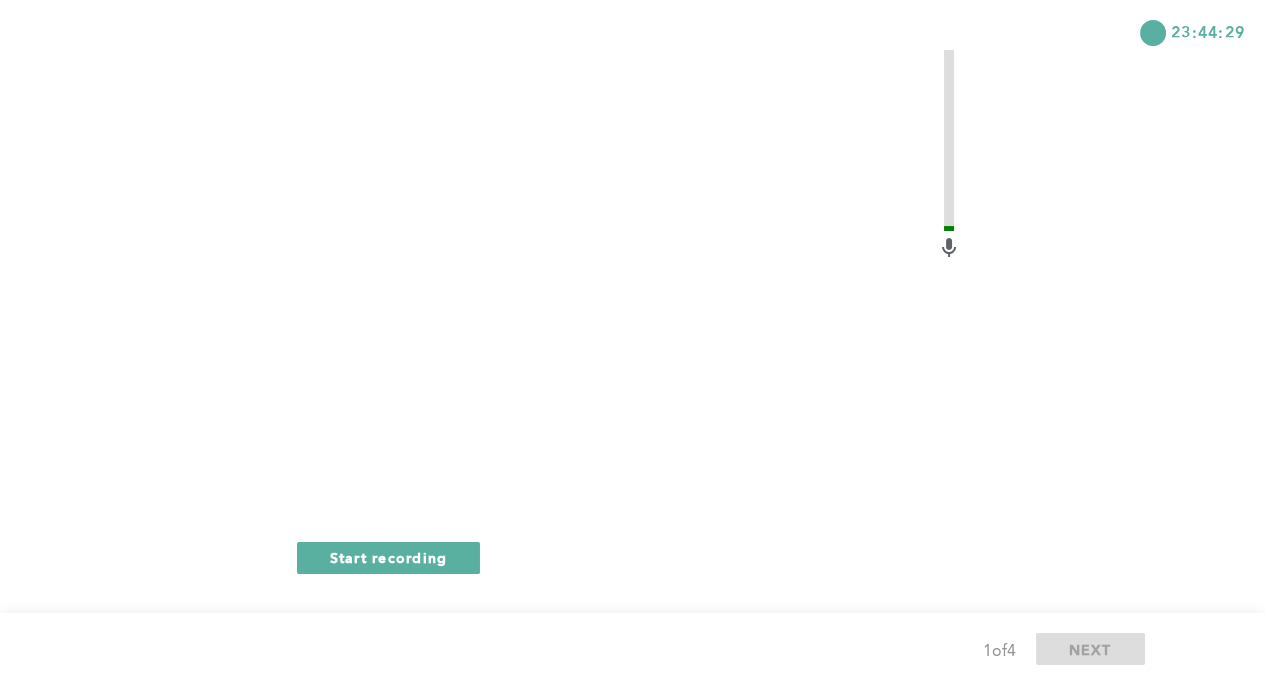scroll, scrollTop: 294, scrollLeft: 0, axis: vertical 